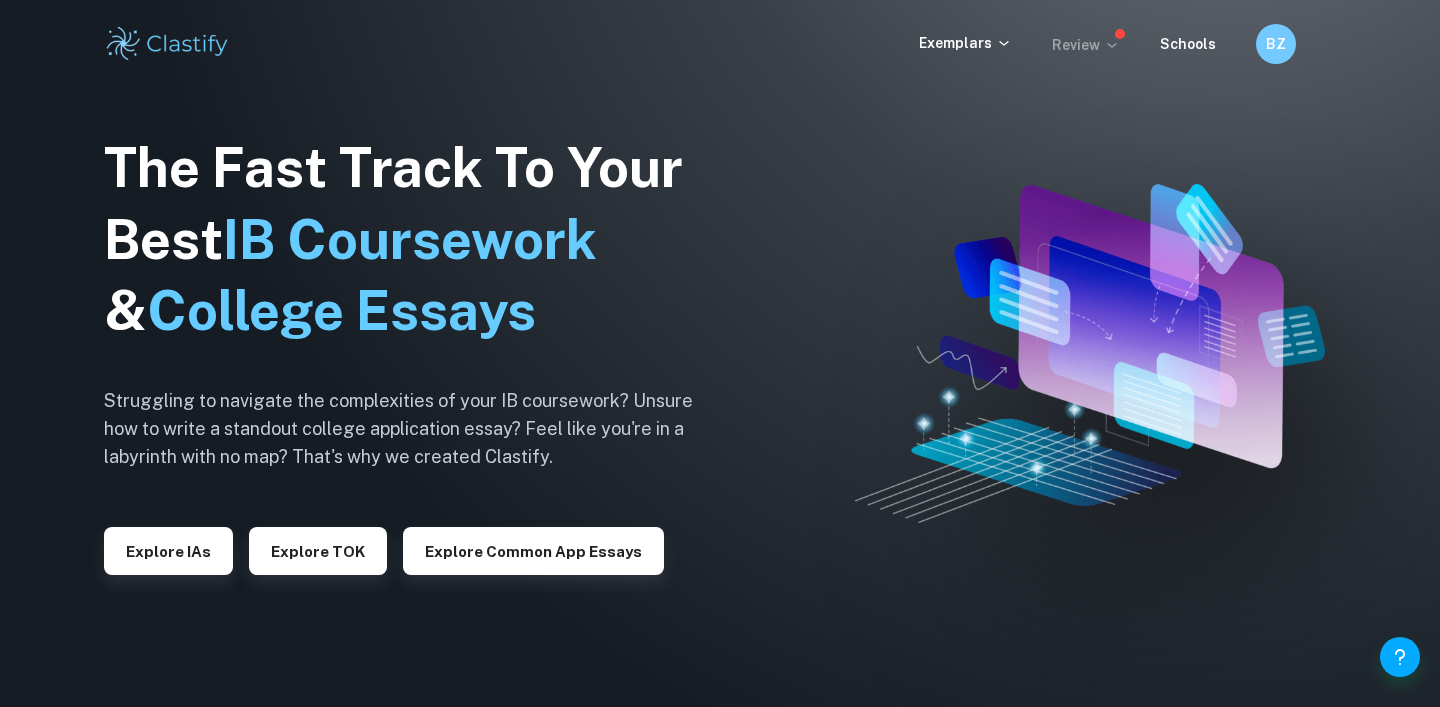 scroll, scrollTop: 0, scrollLeft: 0, axis: both 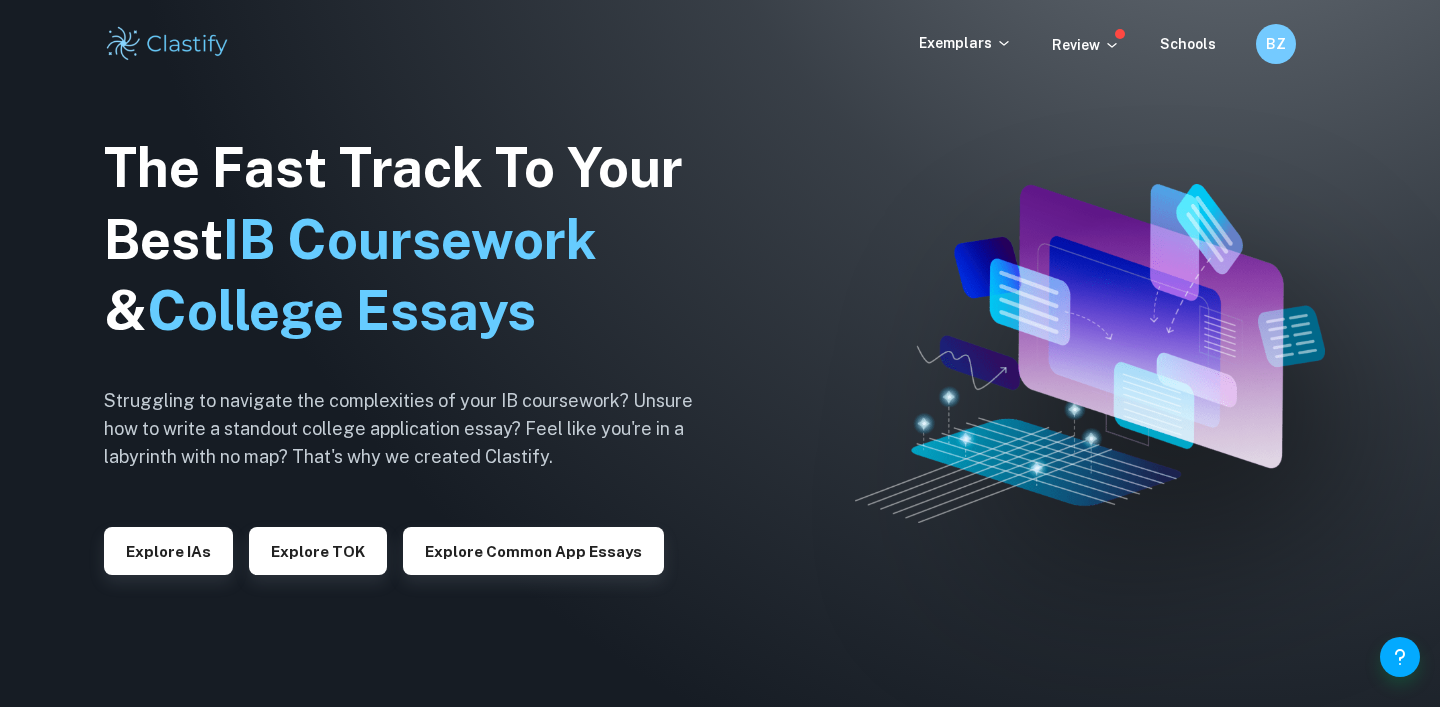 click on "Exemplars Review Schools BZ" at bounding box center (720, 44) 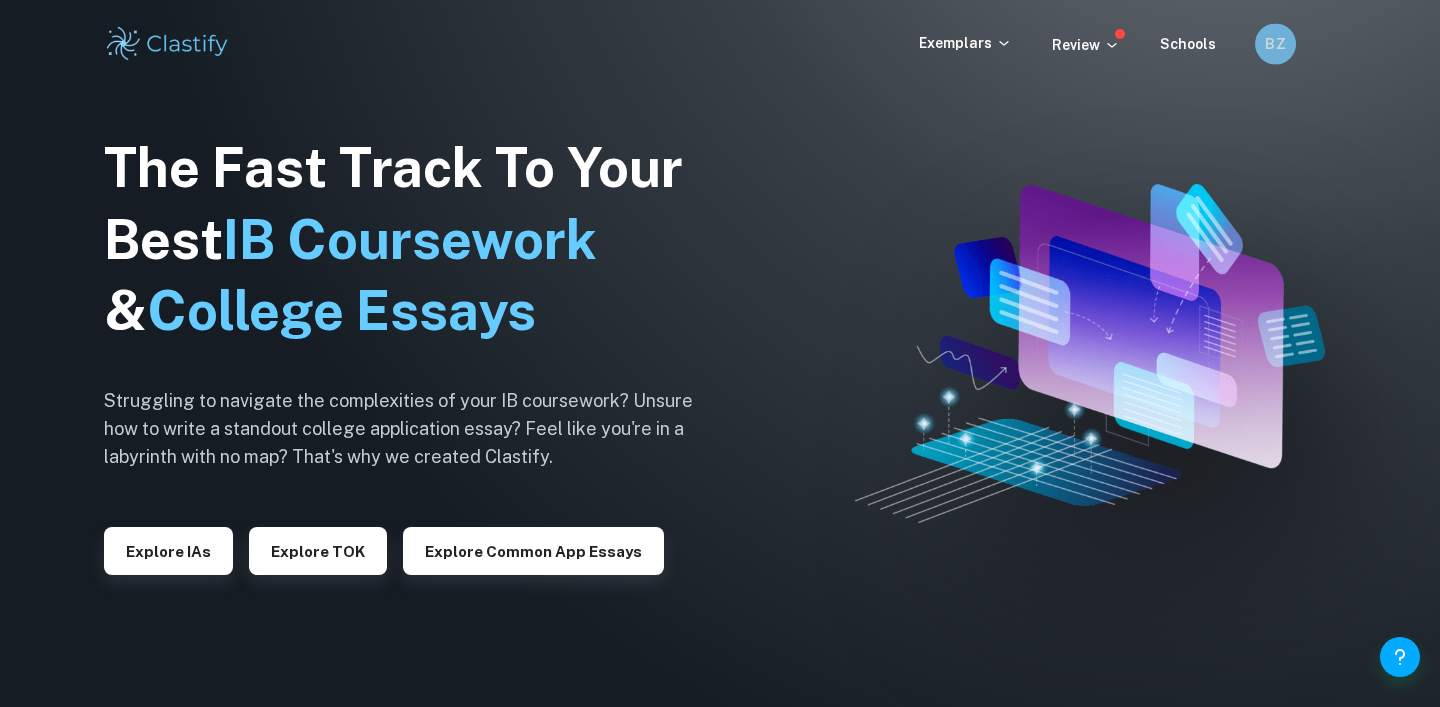 click on "BZ" at bounding box center [1275, 44] 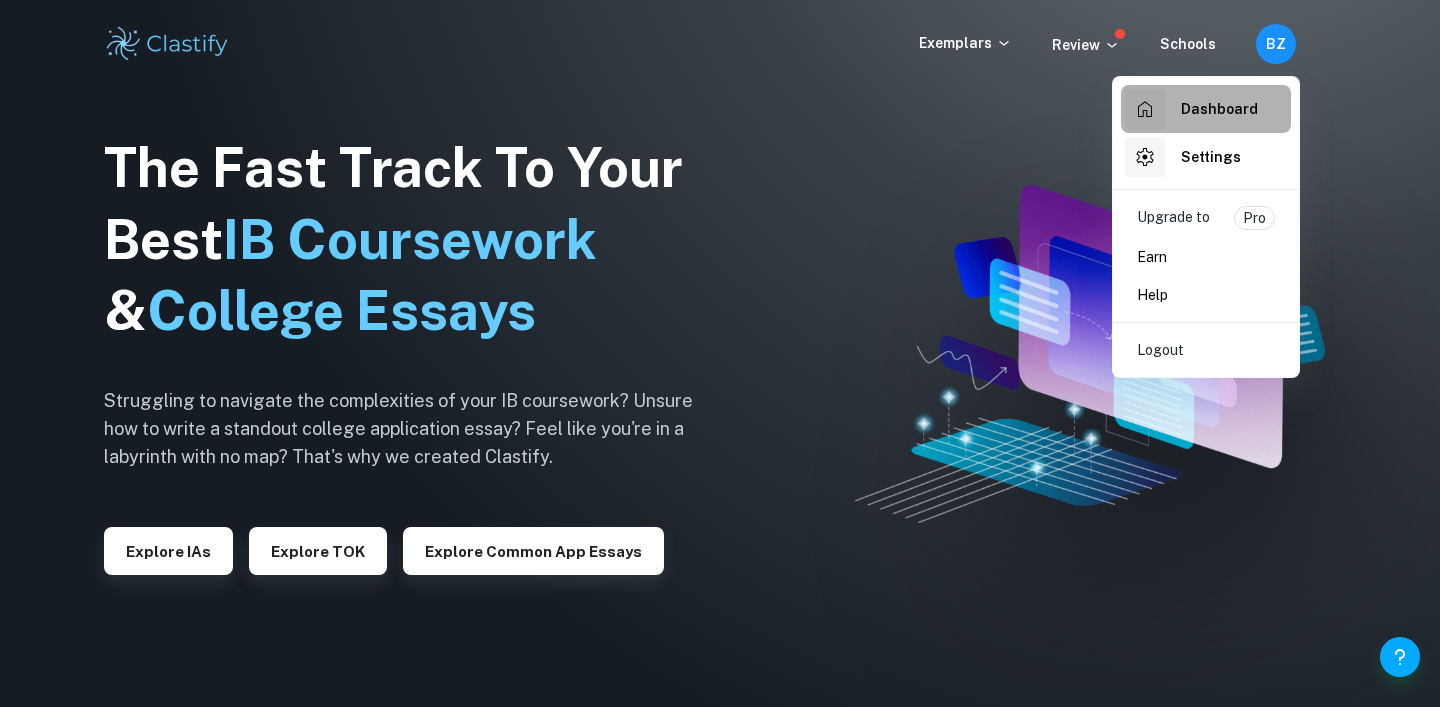 click on "Dashboard" at bounding box center [1219, 109] 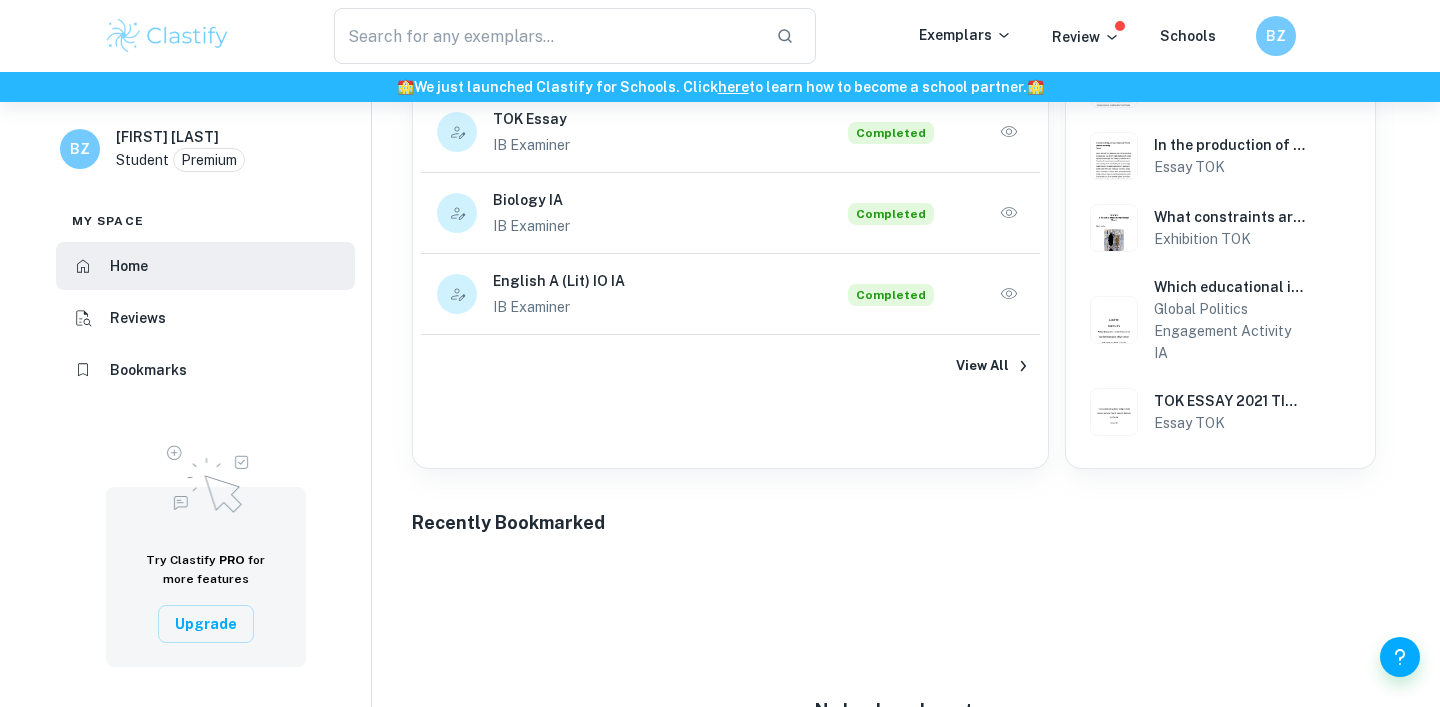 scroll, scrollTop: 0, scrollLeft: 0, axis: both 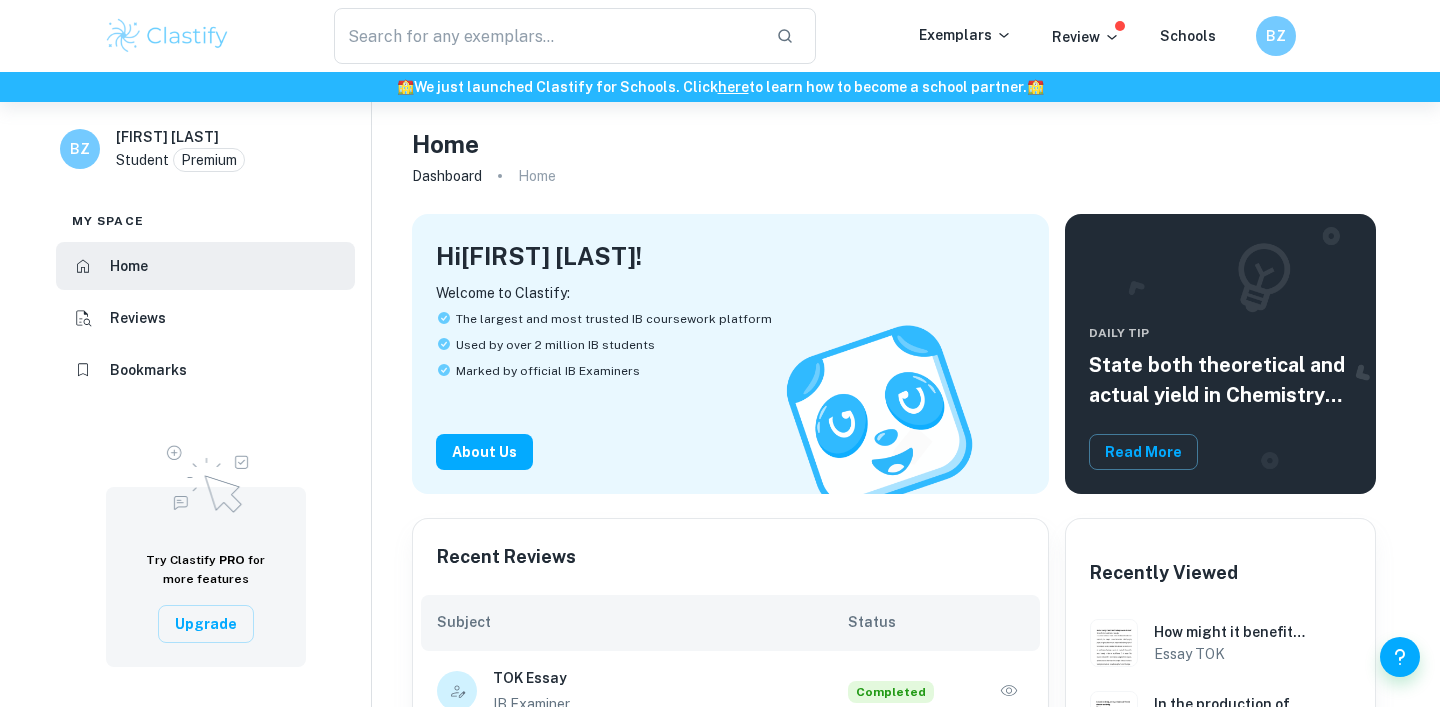 click on "Reviews" at bounding box center [205, 318] 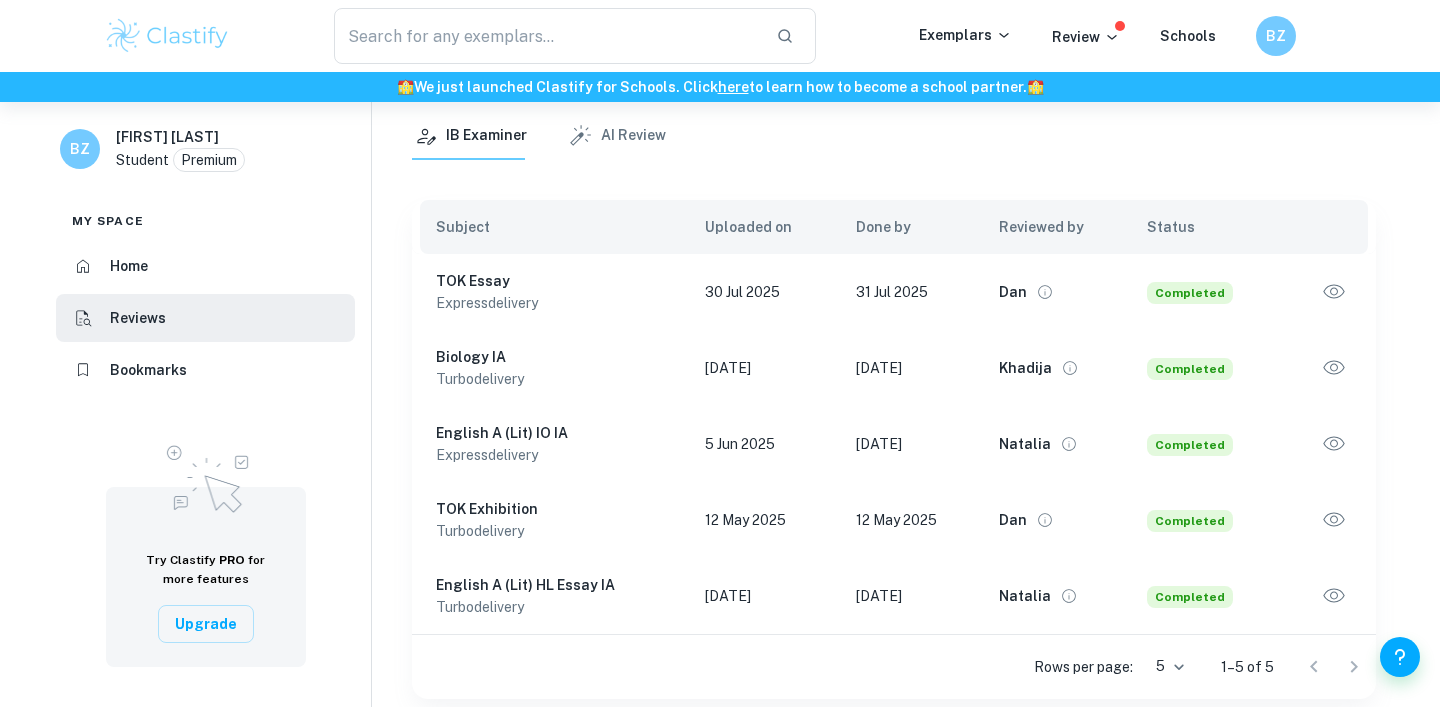 scroll, scrollTop: 0, scrollLeft: 0, axis: both 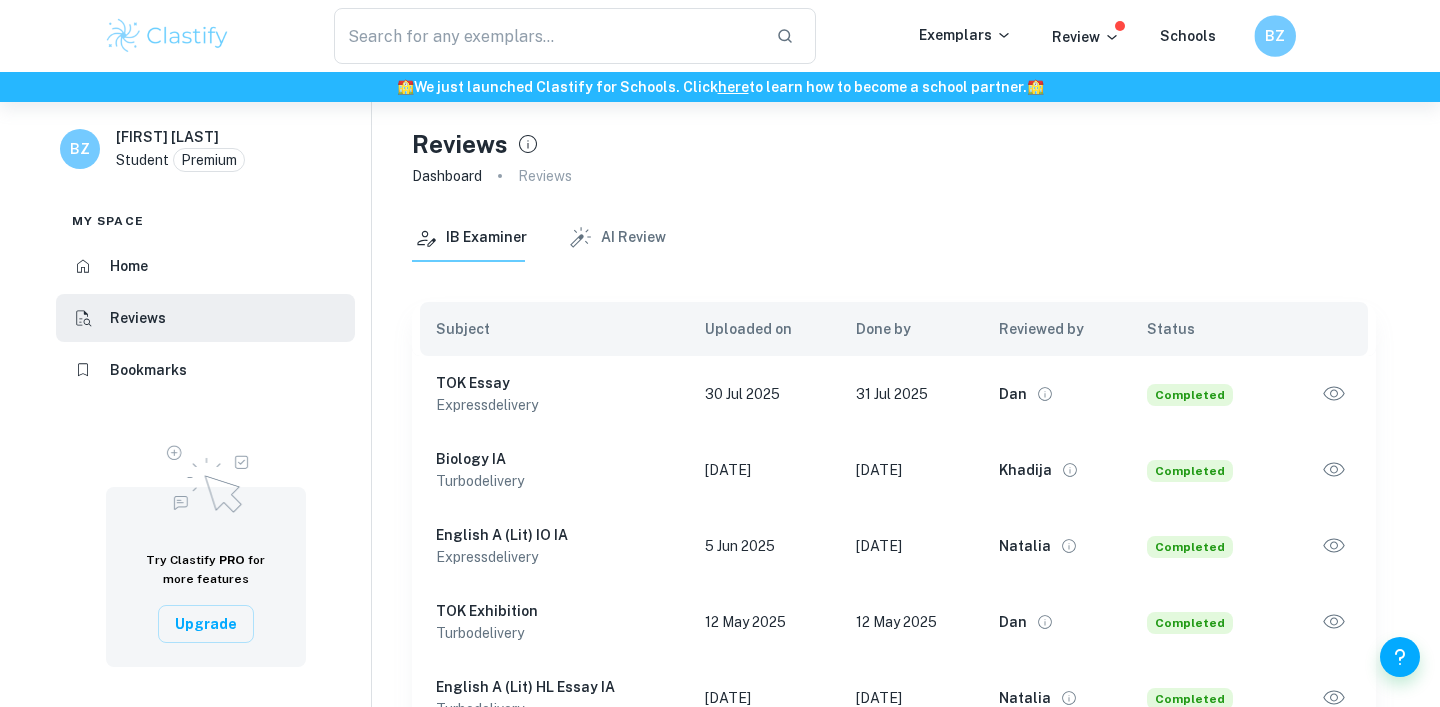 click on "BZ" at bounding box center (1275, 36) 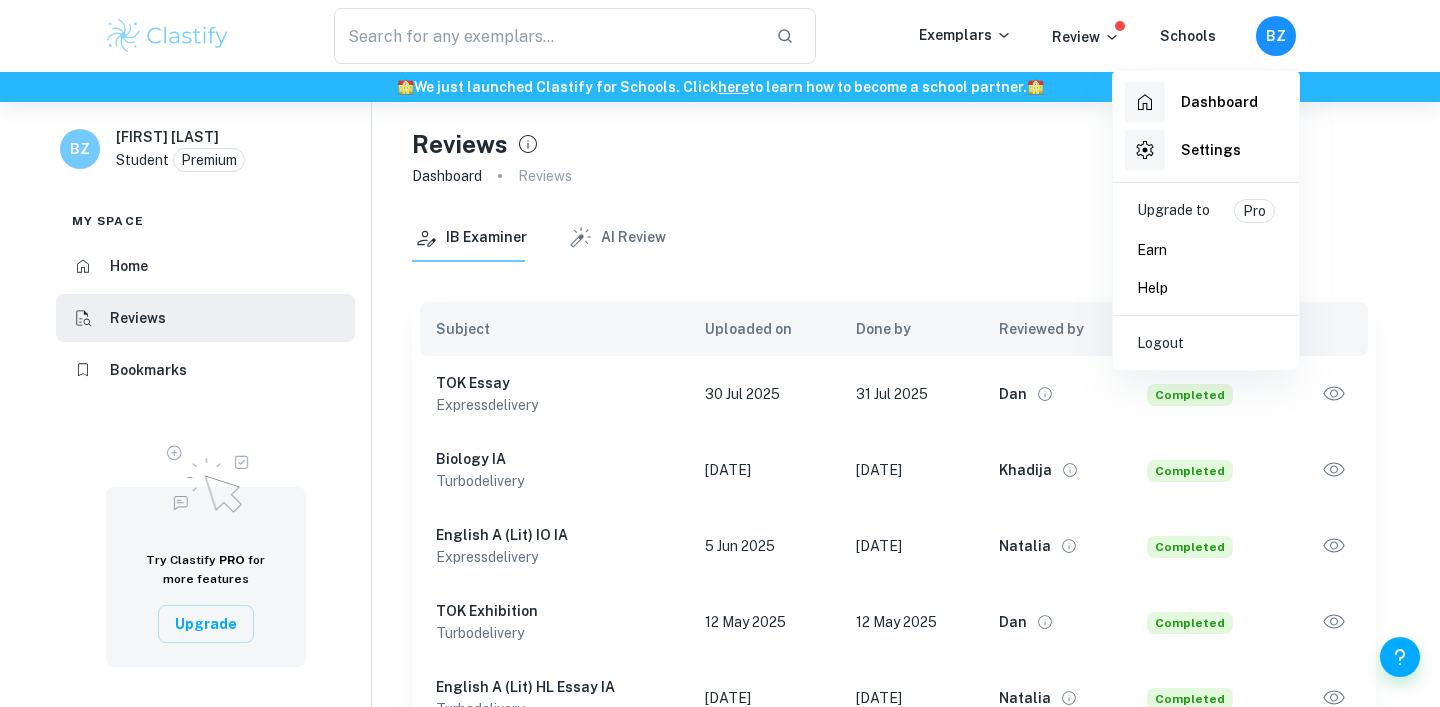 click at bounding box center [720, 353] 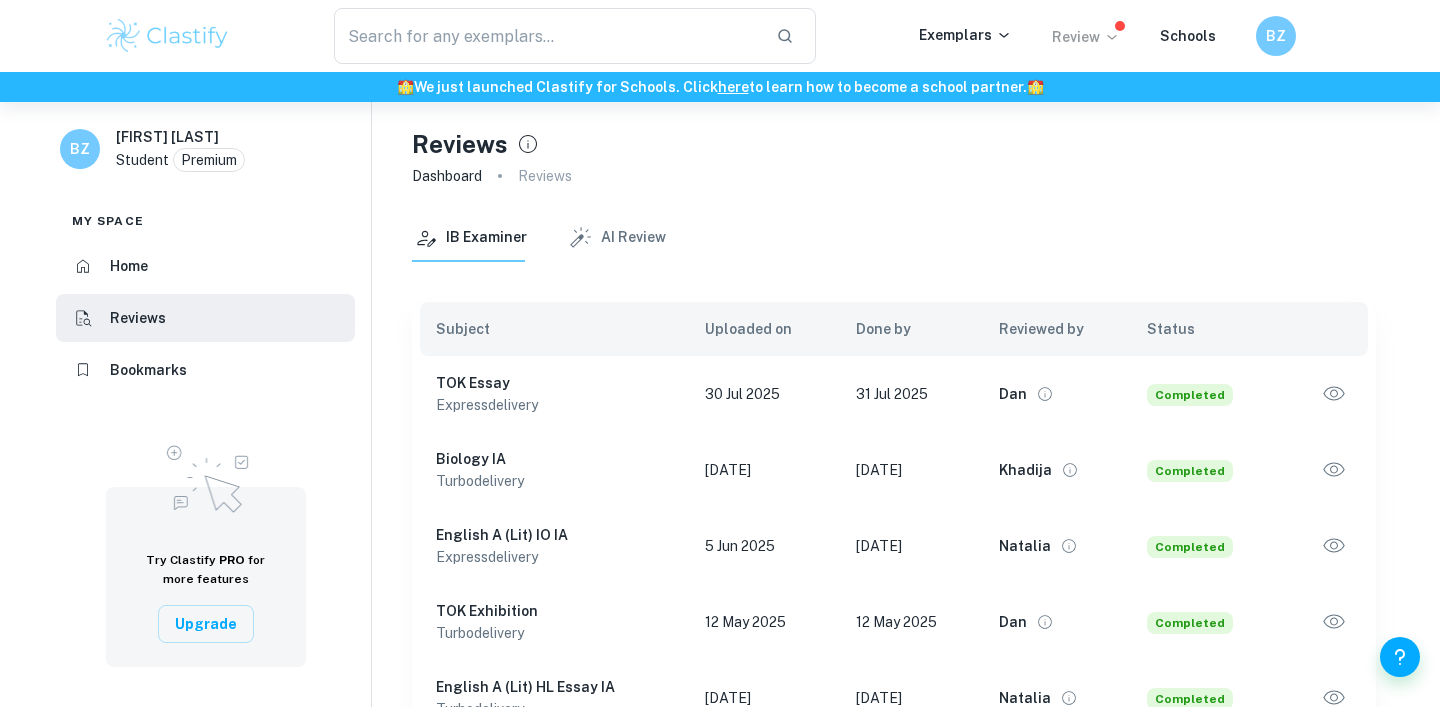 click on "Review" at bounding box center [1086, 37] 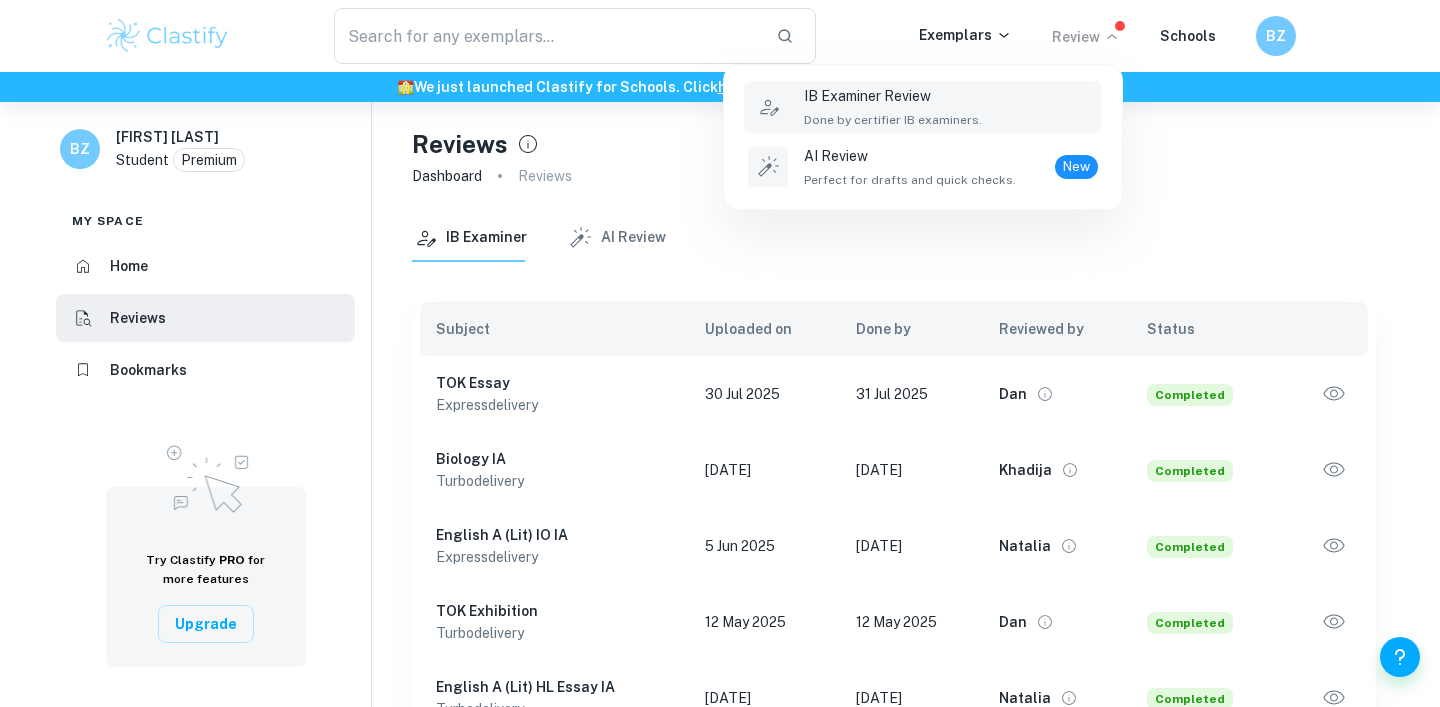 click on "IB Examiner Review Done by certifier IB examiners." at bounding box center (951, 107) 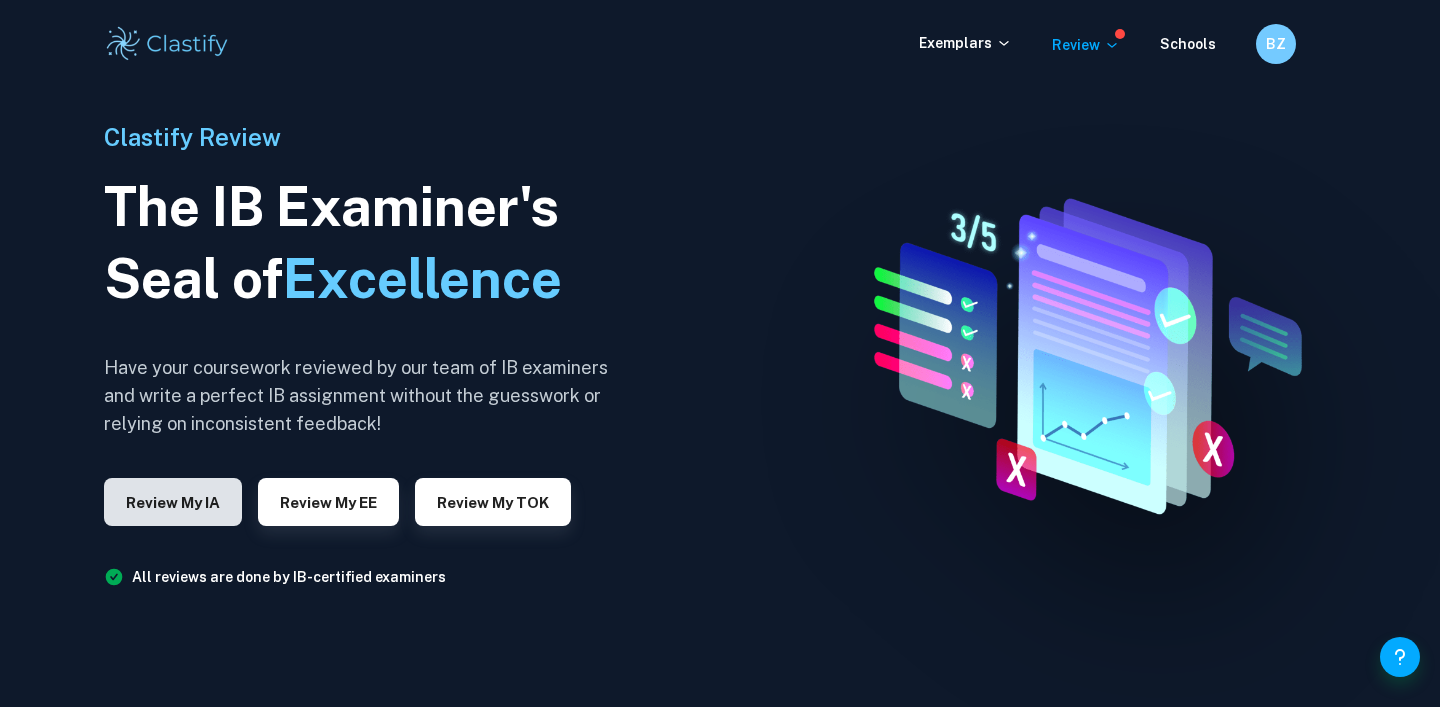 click on "Review my IA" at bounding box center [173, 502] 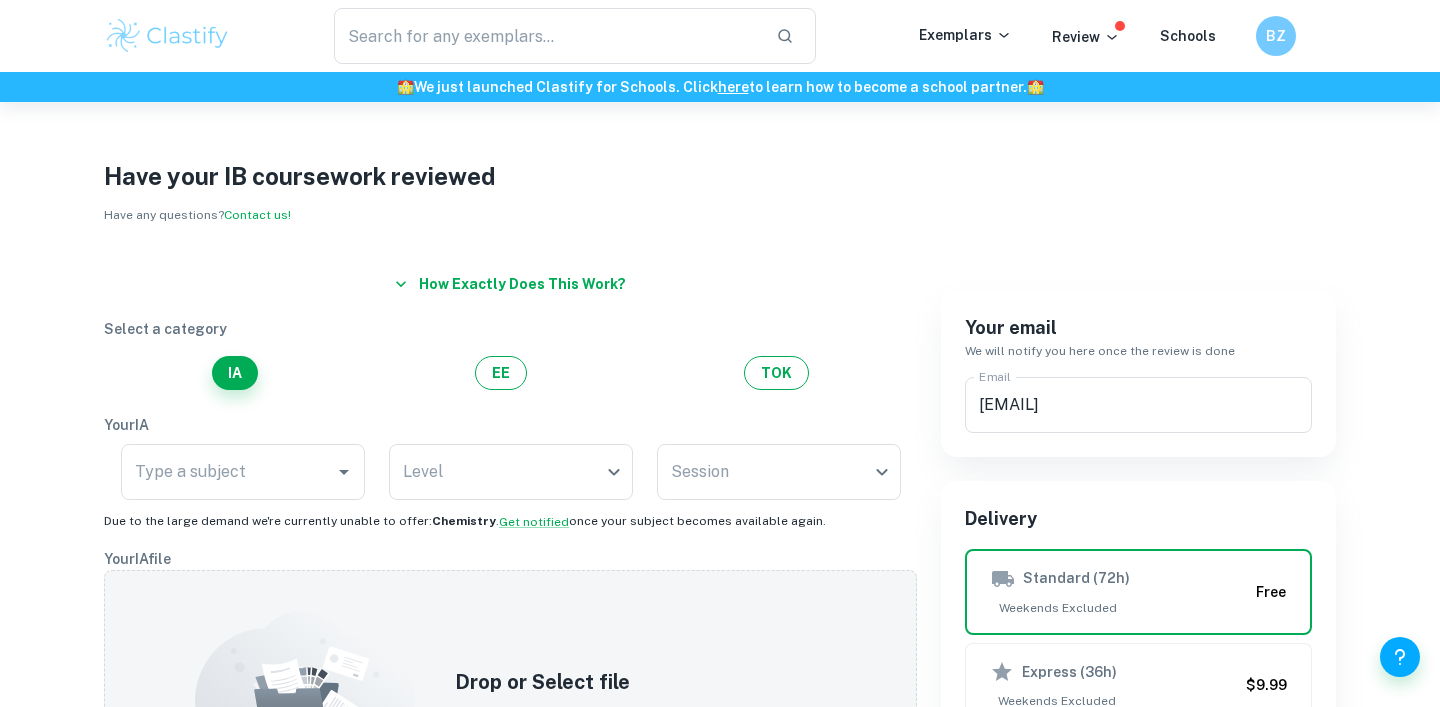 click on "Your  IA Type a subject Type a subject Level ​ Level Session ​ Session Due to the large demand we're currently unable to offer:  Chemistry .  Get notified  once your subject becomes available again." at bounding box center (510, 473) 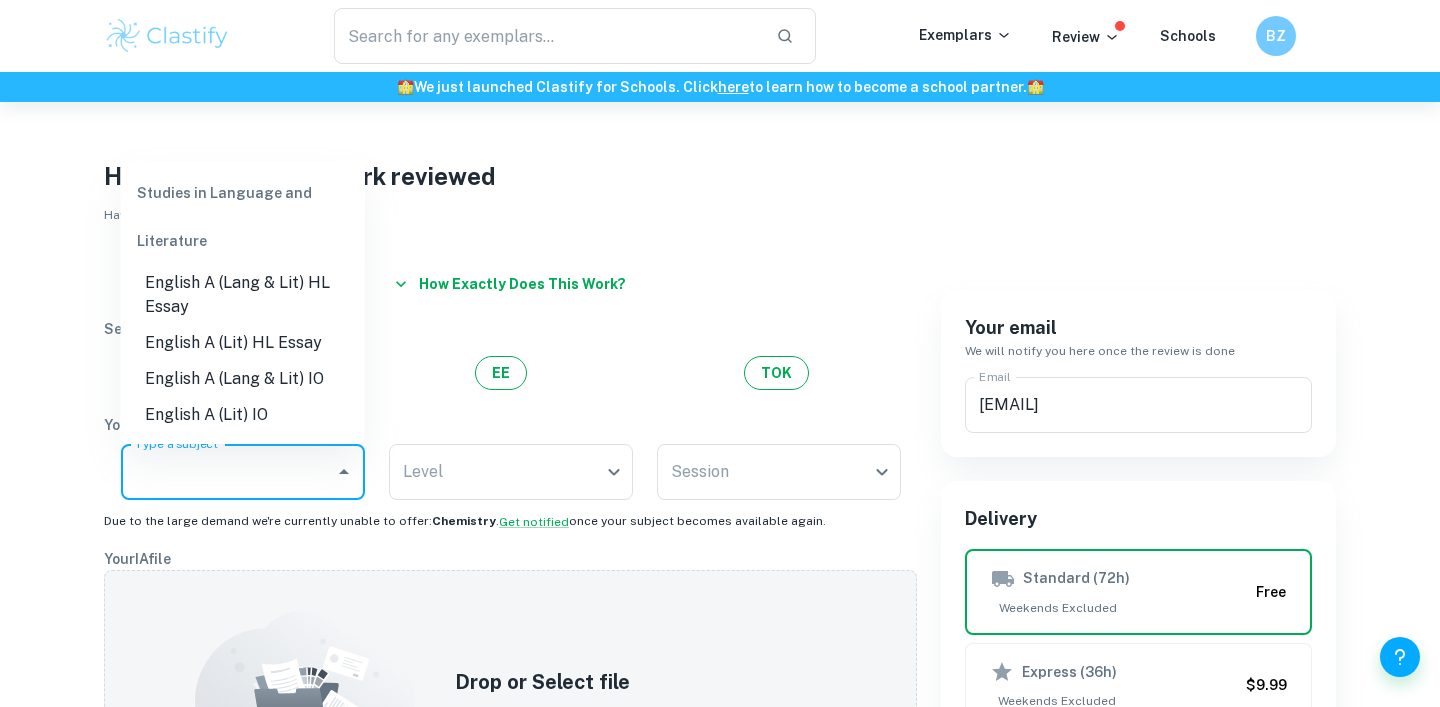click on "Type a subject" at bounding box center [228, 472] 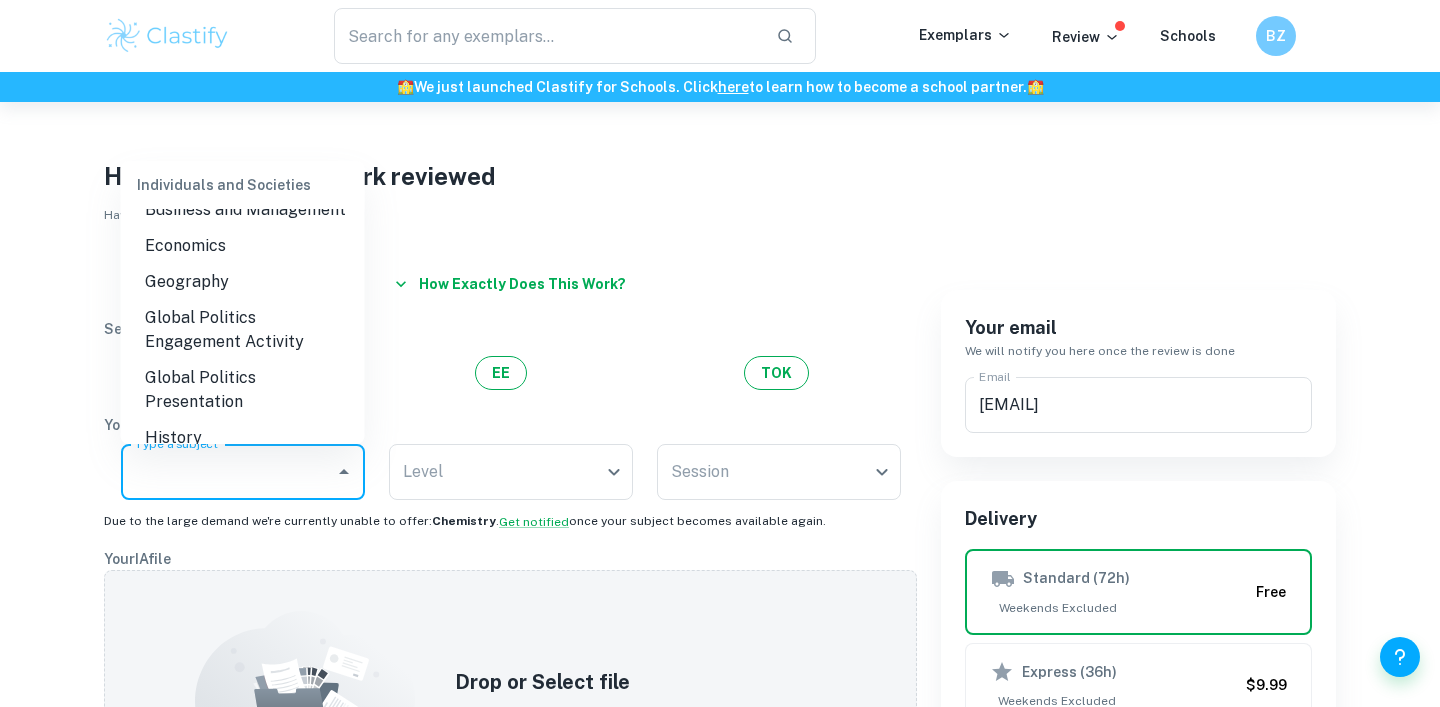 scroll, scrollTop: 287, scrollLeft: 0, axis: vertical 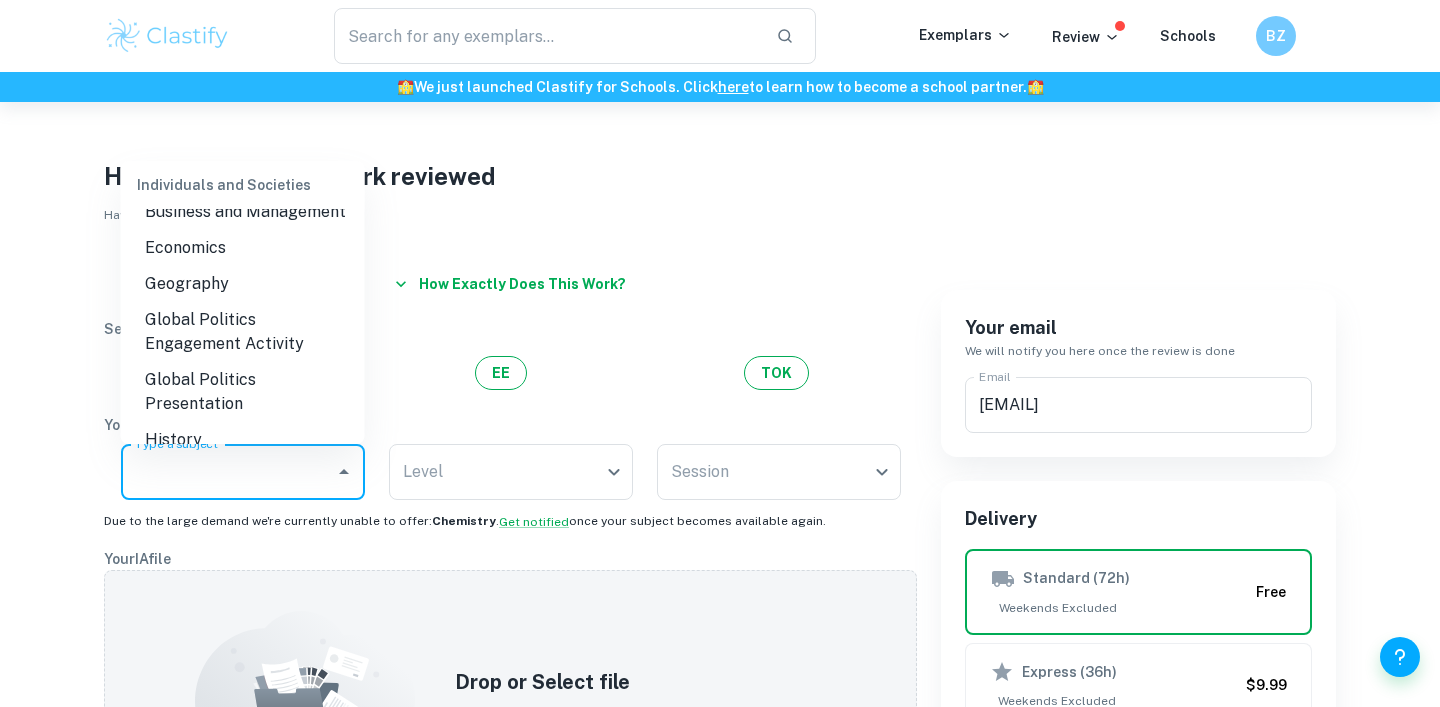 click on "Global Politics Engagement Activity" at bounding box center [243, 332] 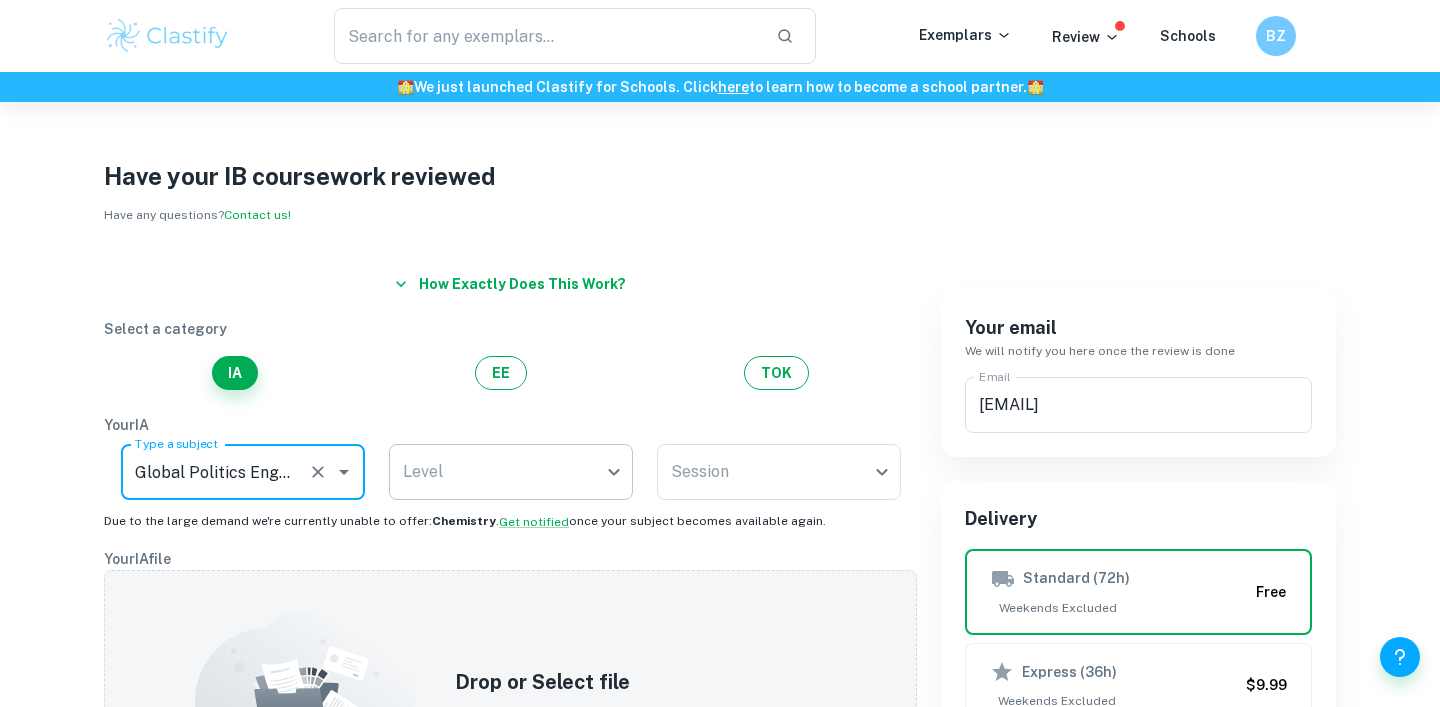 click on "We value your privacy We use cookies to enhance your browsing experience, serve personalised ads or content, and analyse our traffic. By clicking "Accept All", you consent to our use of cookies.   Cookie Policy Customise   Reject All   Accept All   Customise Consent Preferences   We use cookies to help you navigate efficiently and perform certain functions. You will find detailed information about all cookies under each consent category below. The cookies that are categorised as "Necessary" are stored on your browser as they are essential for enabling the basic functionalities of the site. ...  Show more For more information on how Google's third-party cookies operate and handle your data, see:   Google Privacy Policy Necessary Always Active Necessary cookies are required to enable the basic features of this site, such as providing secure log-in or adjusting your consent preferences. These cookies do not store any personally identifiable data. Functional Analytics Performance Advertisement Uncategorised" at bounding box center (720, 455) 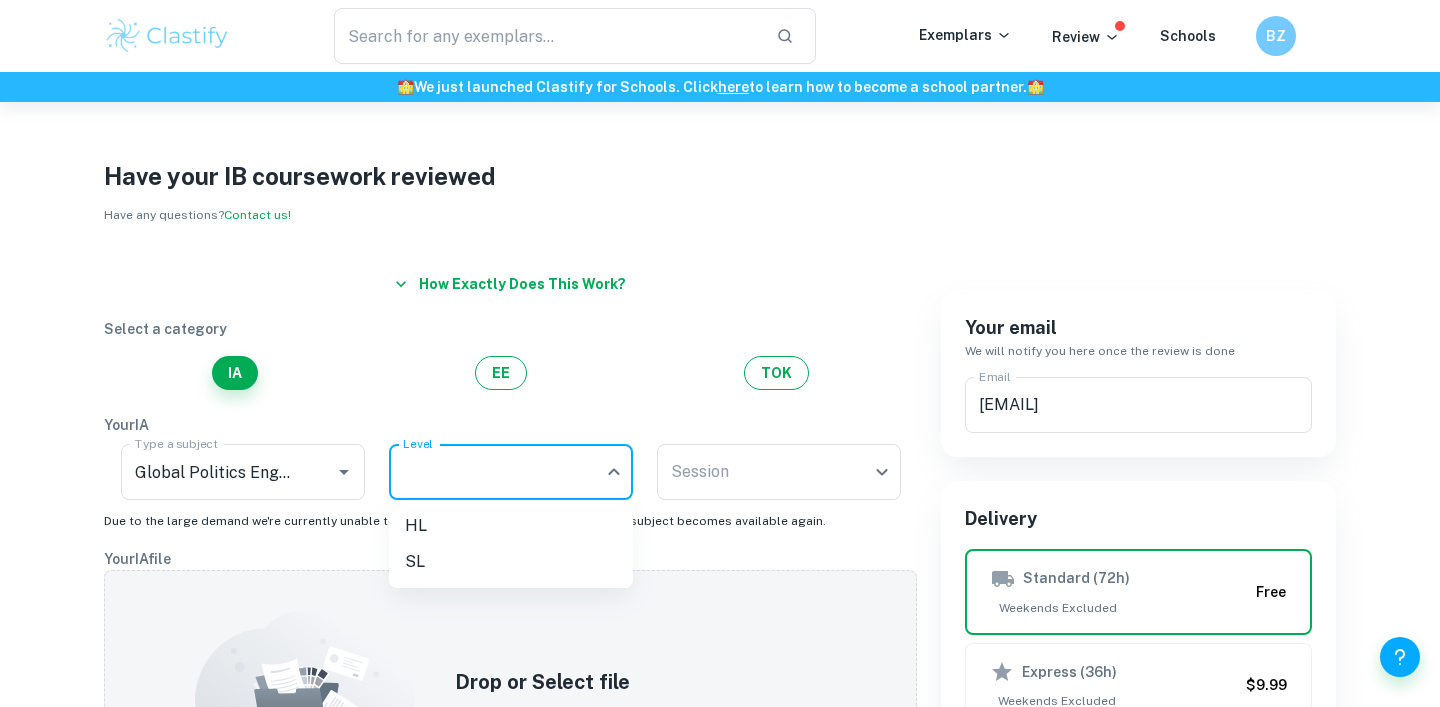 click on "HL" at bounding box center (511, 526) 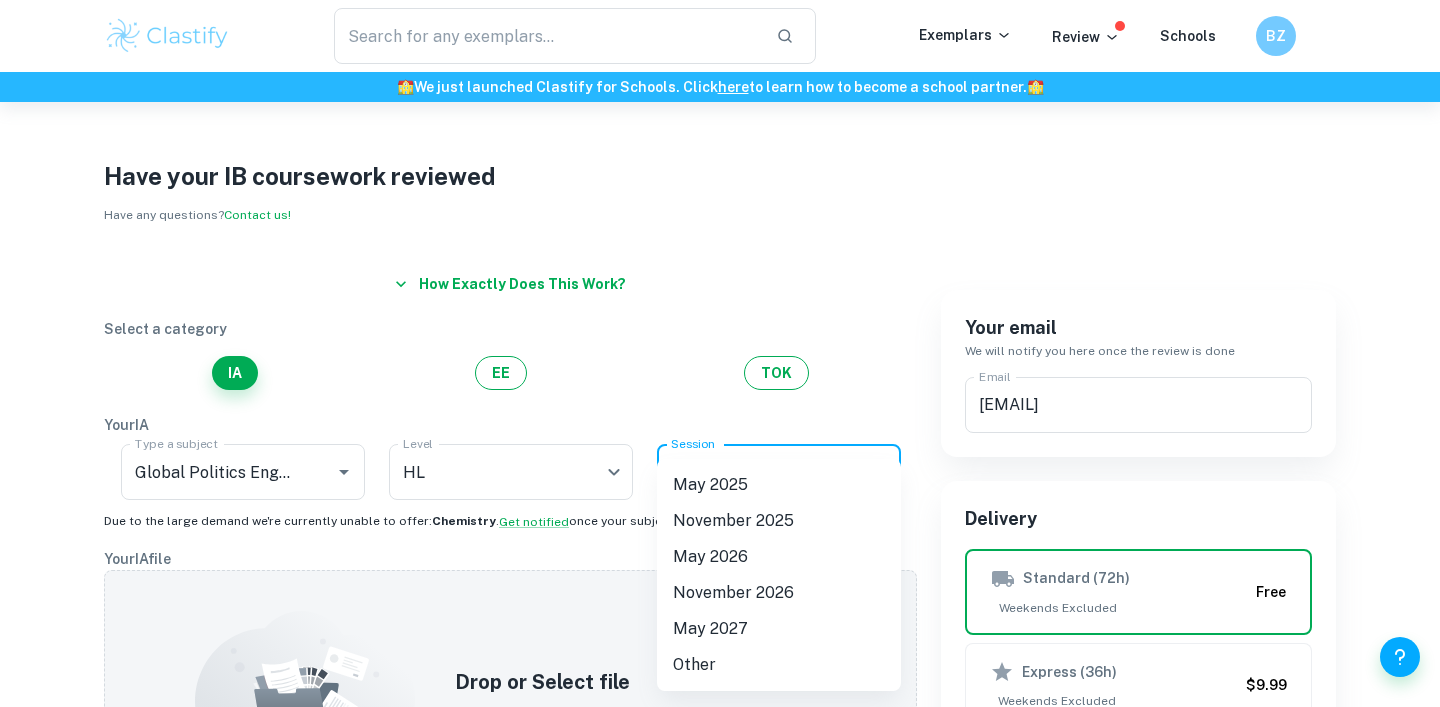 click on "We value your privacy We use cookies to enhance your browsing experience, serve personalised ads or content, and analyse our traffic. By clicking "Accept All", you consent to our use of cookies.   Cookie Policy Customise   Reject All   Accept All   Customise Consent Preferences   We use cookies to help you navigate efficiently and perform certain functions. You will find detailed information about all cookies under each consent category below. The cookies that are categorised as "Necessary" are stored on your browser as they are essential for enabling the basic functionalities of the site. ...  Show more For more information on how Google's third-party cookies operate and handle your data, see:   Google Privacy Policy Necessary Always Active Necessary cookies are required to enable the basic features of this site, such as providing secure log-in or adjusting your consent preferences. These cookies do not store any personally identifiable data. Functional Analytics Performance Advertisement Uncategorised" at bounding box center [720, 455] 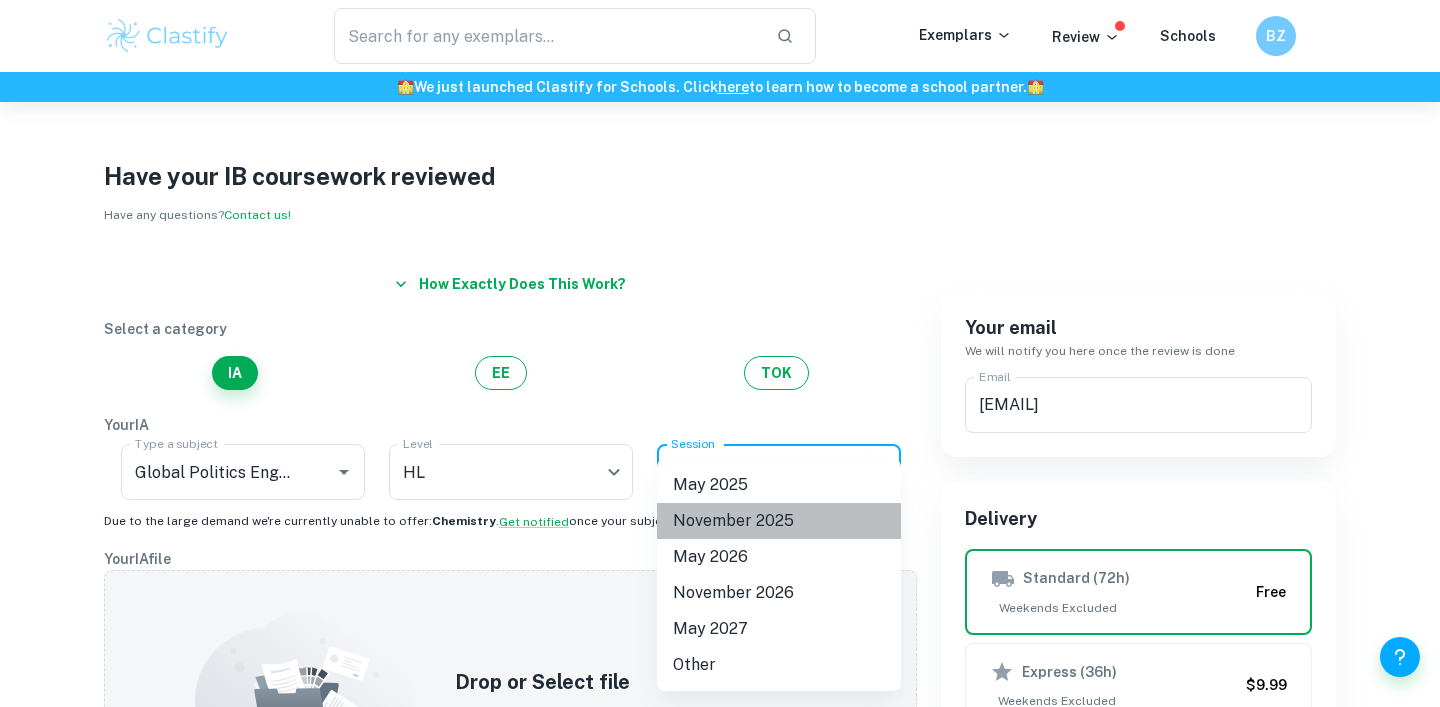 click on "November 2025" at bounding box center (779, 521) 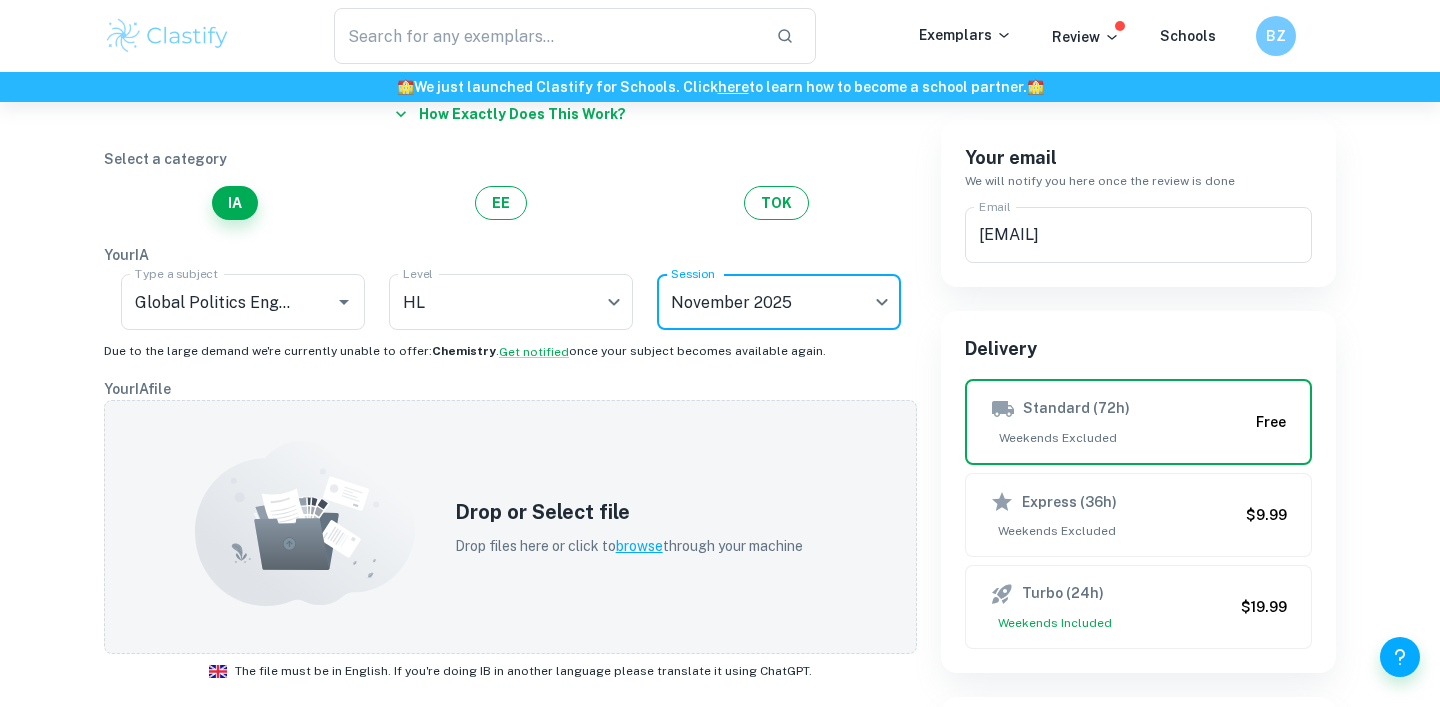 scroll, scrollTop: 198, scrollLeft: 0, axis: vertical 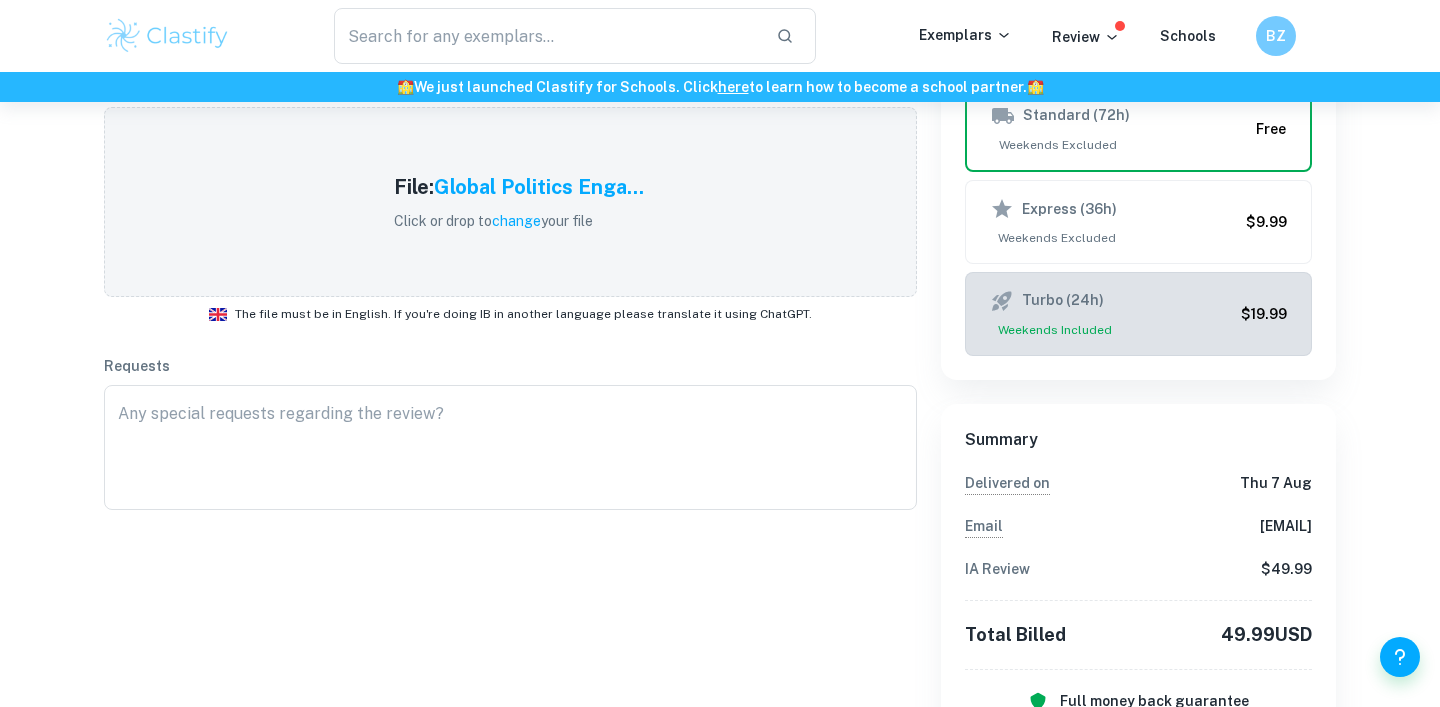 click on "Turbo (24h) Weekends Included $19.99" at bounding box center (1138, 314) 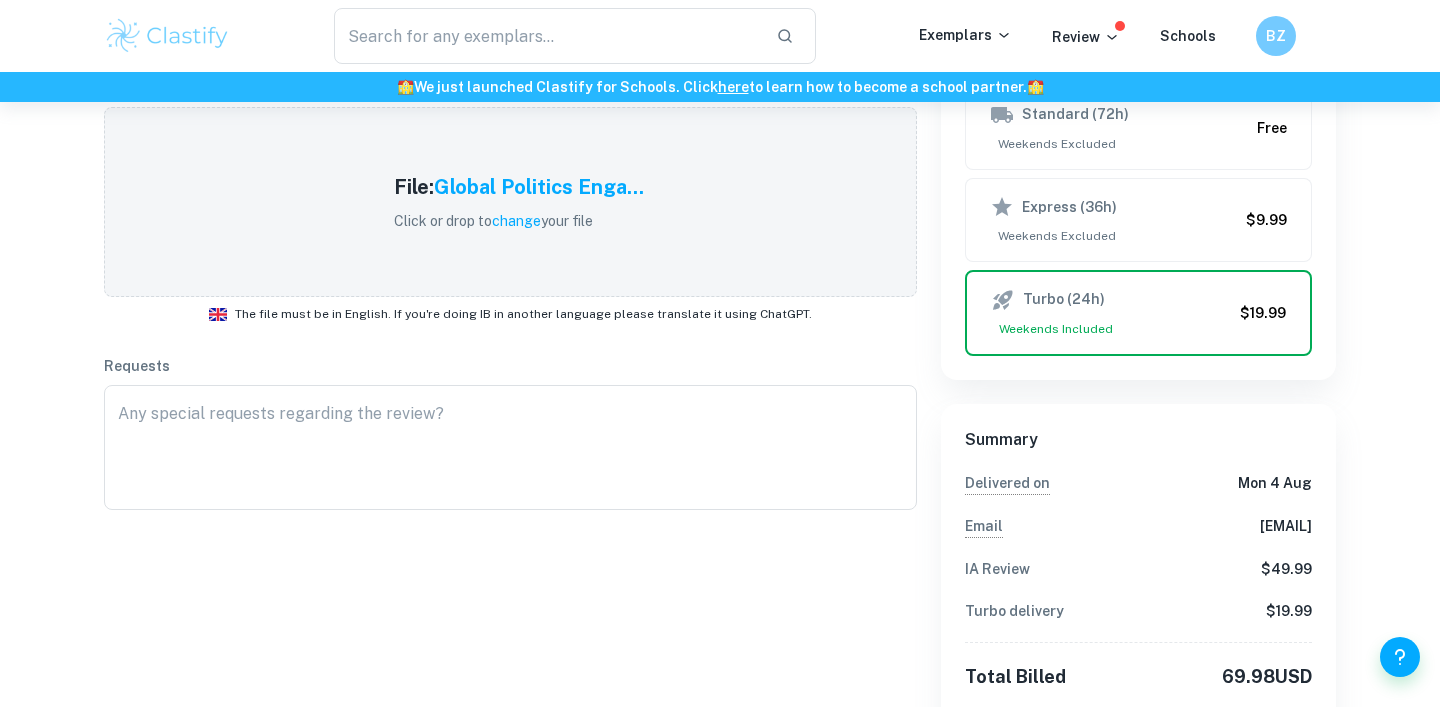 scroll, scrollTop: 799, scrollLeft: 0, axis: vertical 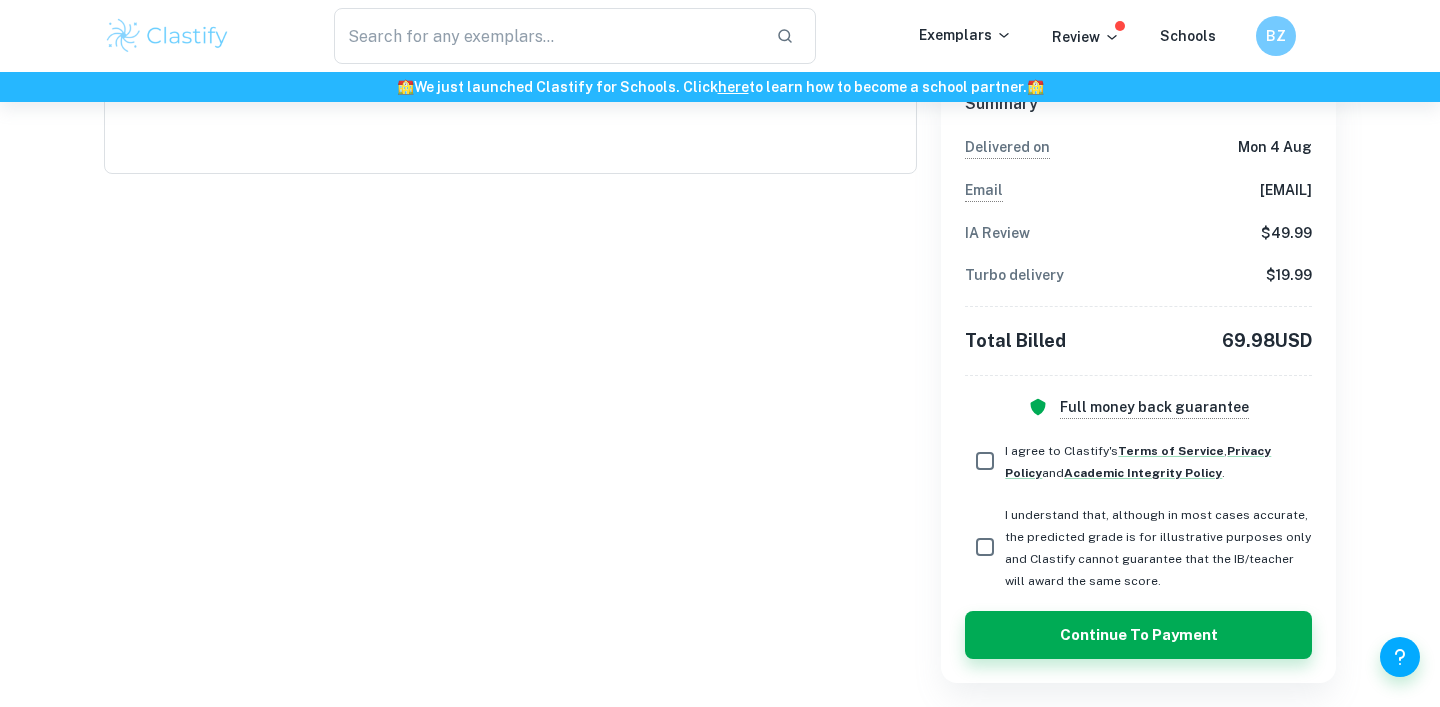 click on "I agree to Clastify's  Terms of Service ,  Privacy Policy  and  Academic Integrity Policy ." at bounding box center [985, 461] 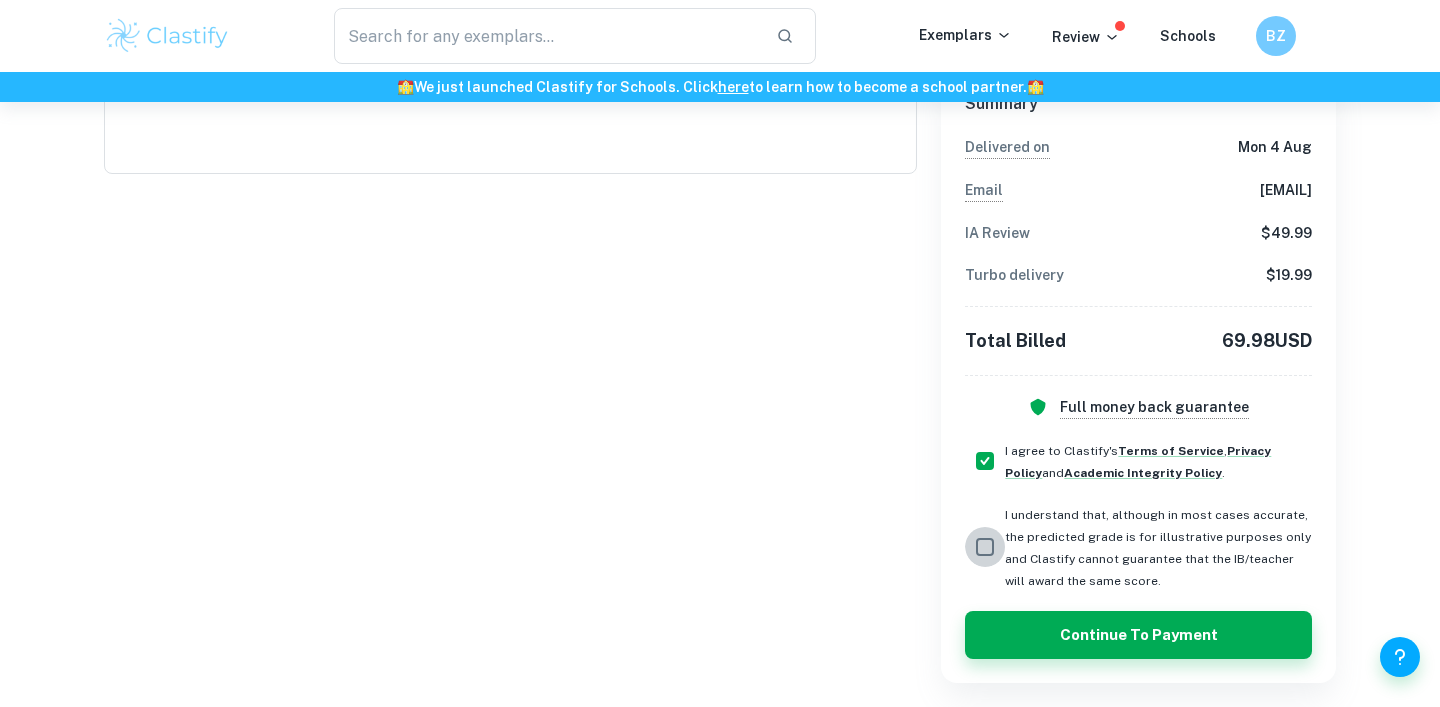 click on "I understand that, although in most cases accurate, the predicted grade is for illustrative purposes only and Clastify cannot guarantee that the IB/teacher will award the same score." at bounding box center (985, 547) 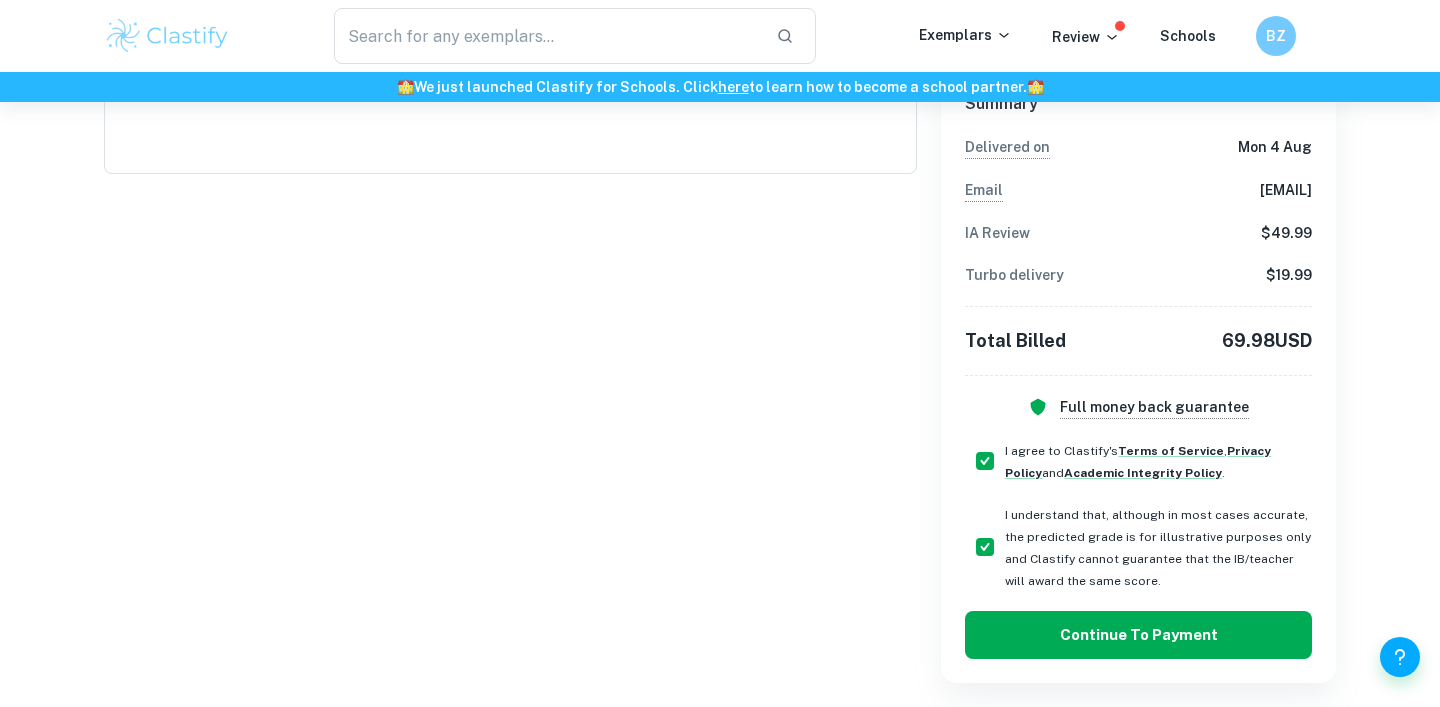 click on "Continue to Payment" at bounding box center (1138, 635) 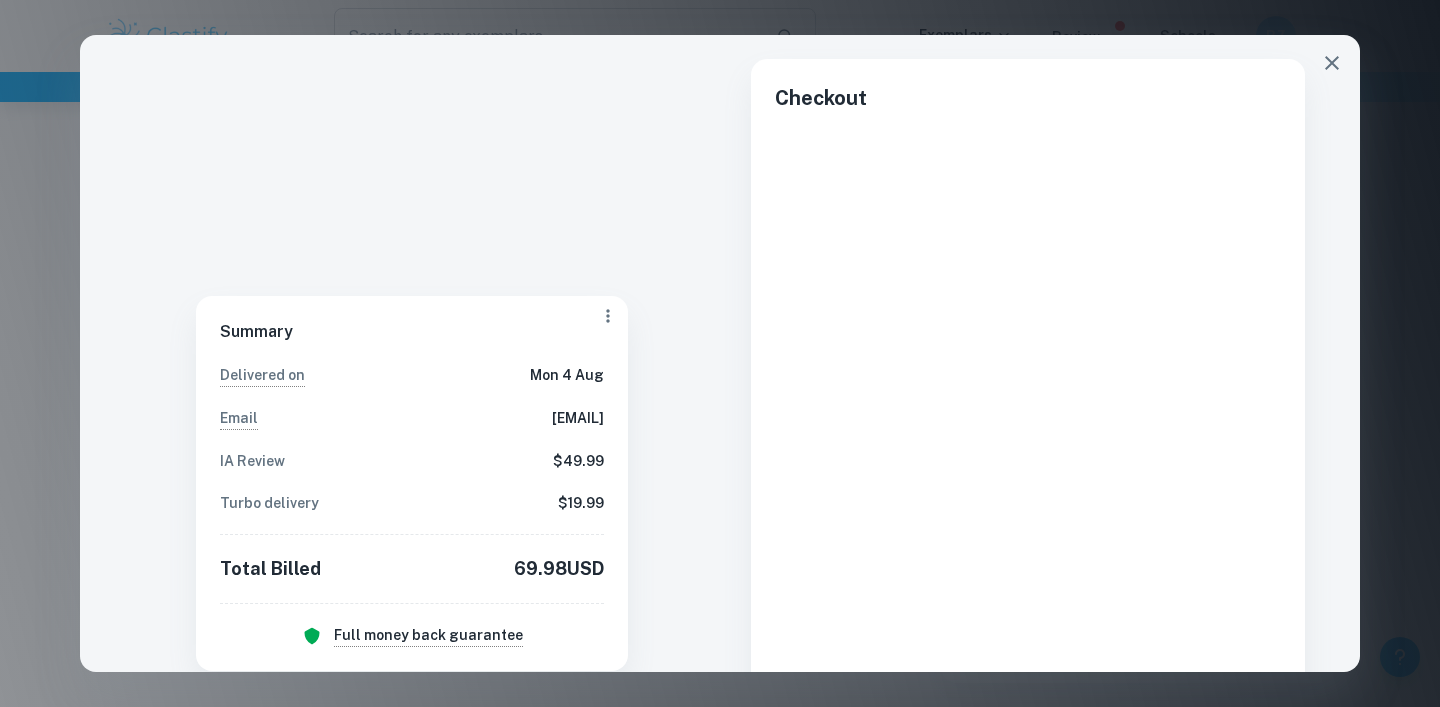 scroll, scrollTop: 236, scrollLeft: 0, axis: vertical 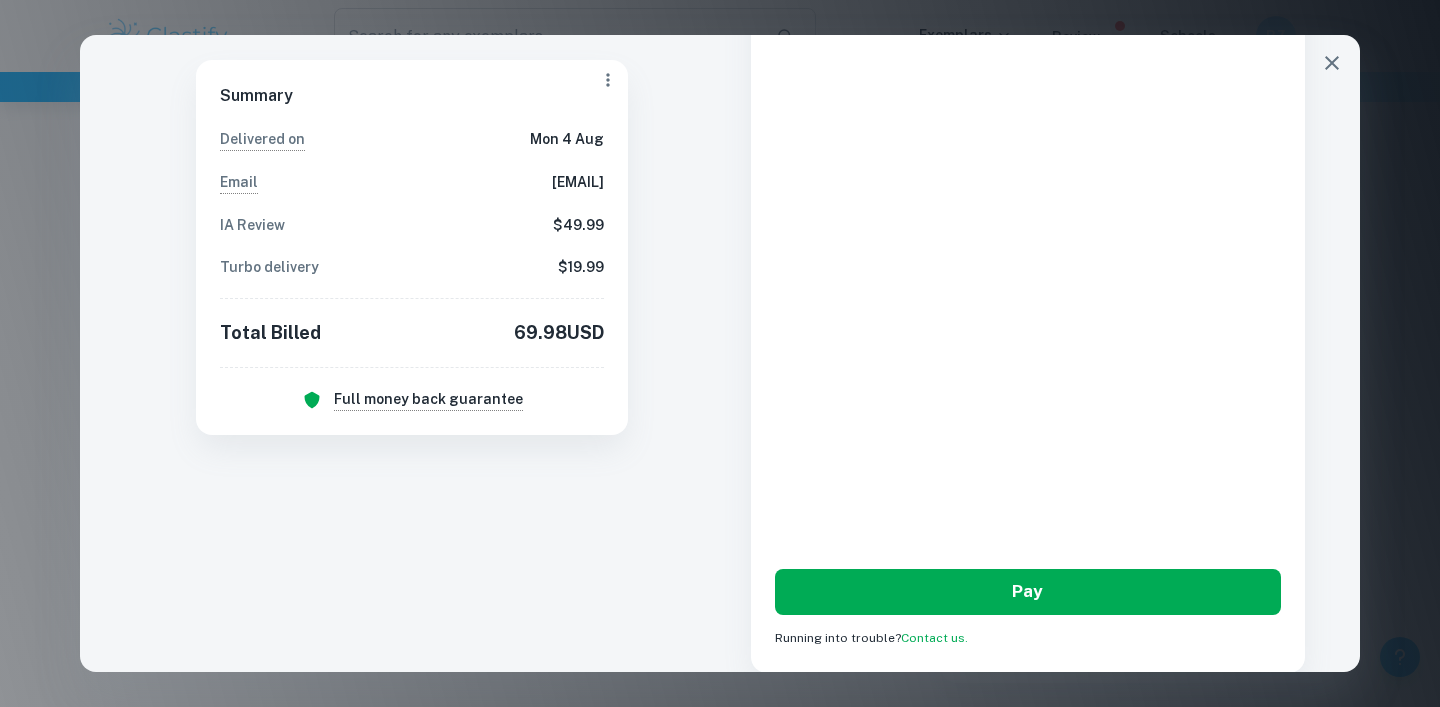 click on "Pay" at bounding box center [1028, 591] 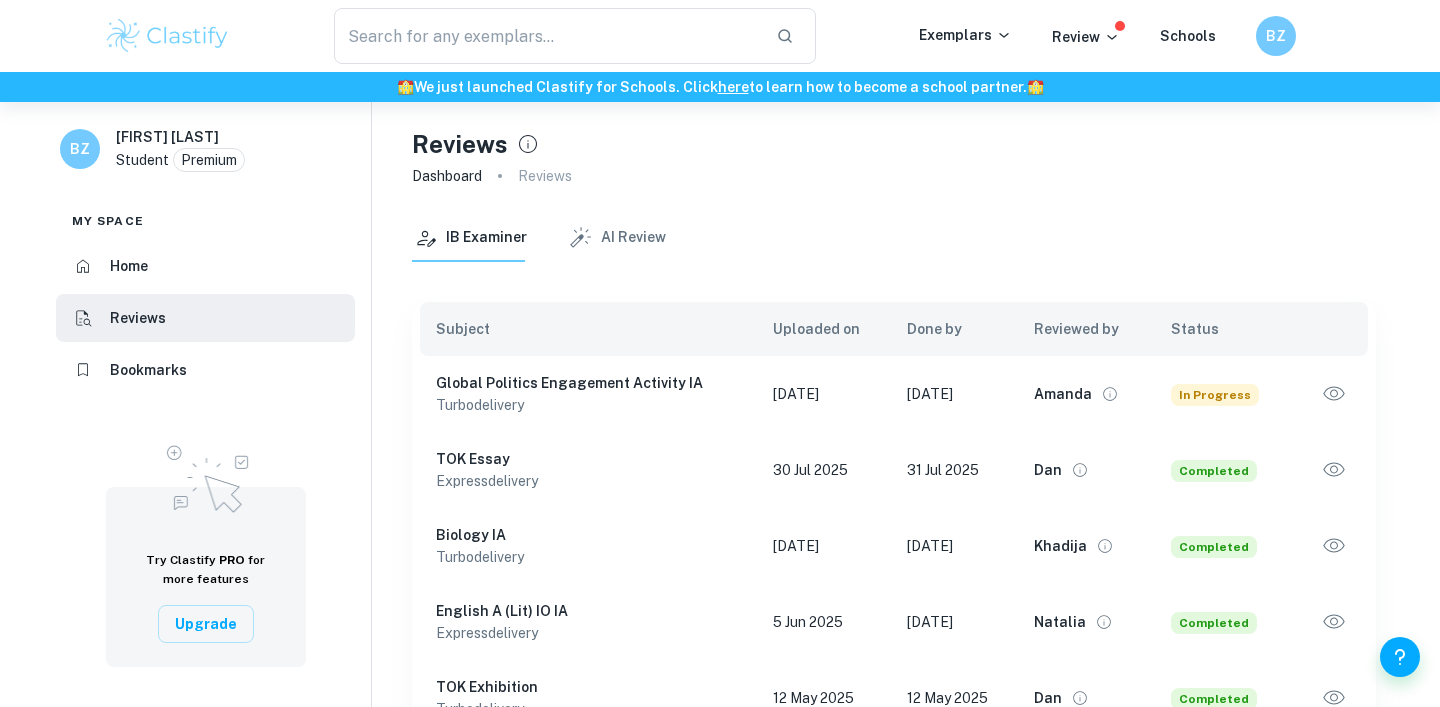 scroll, scrollTop: 102, scrollLeft: 0, axis: vertical 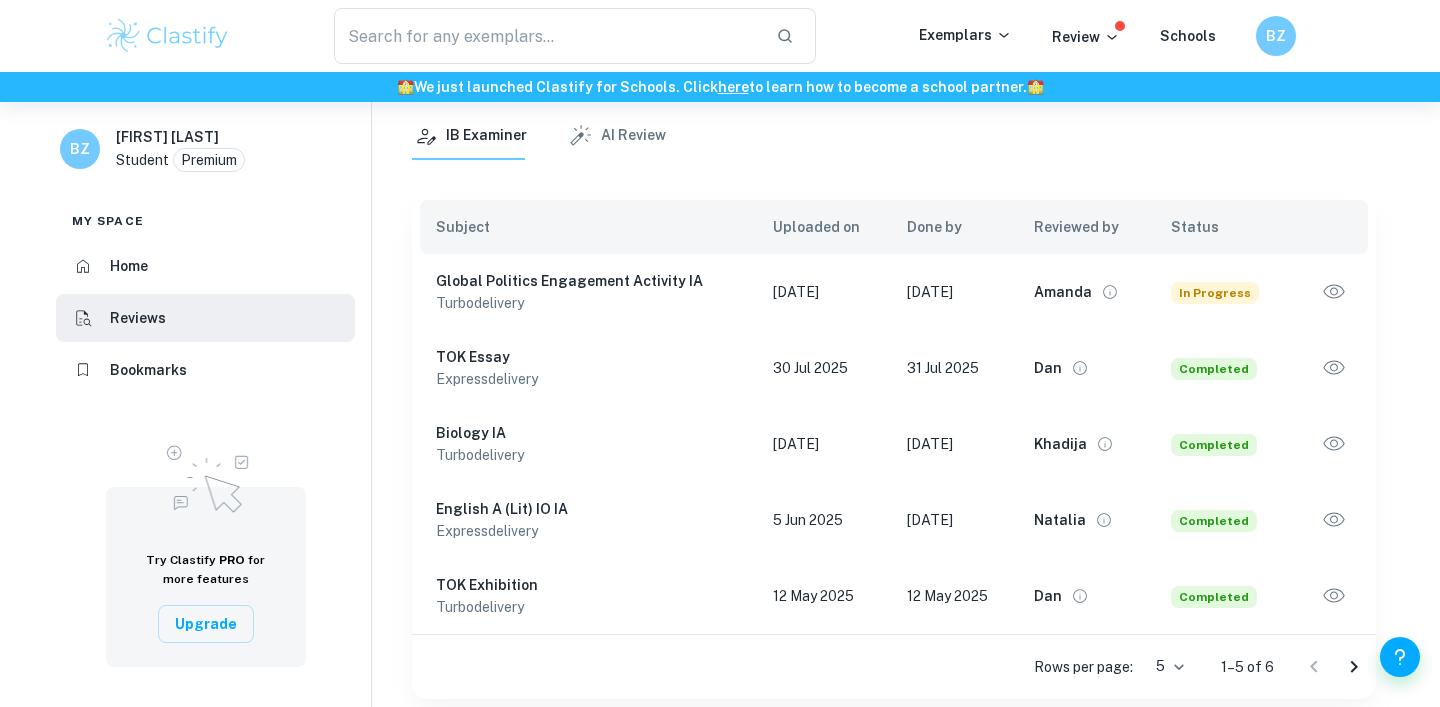 click on "turbo  delivery" at bounding box center [588, 303] 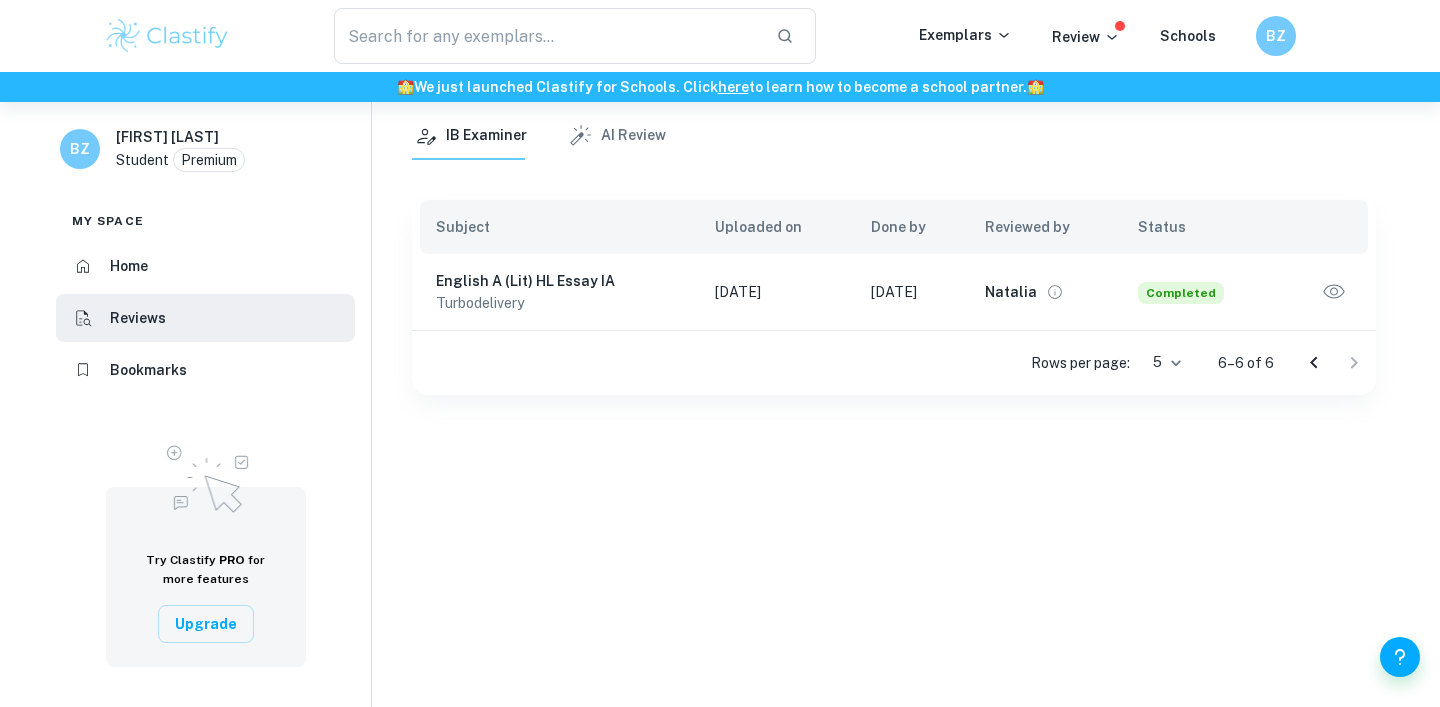 click 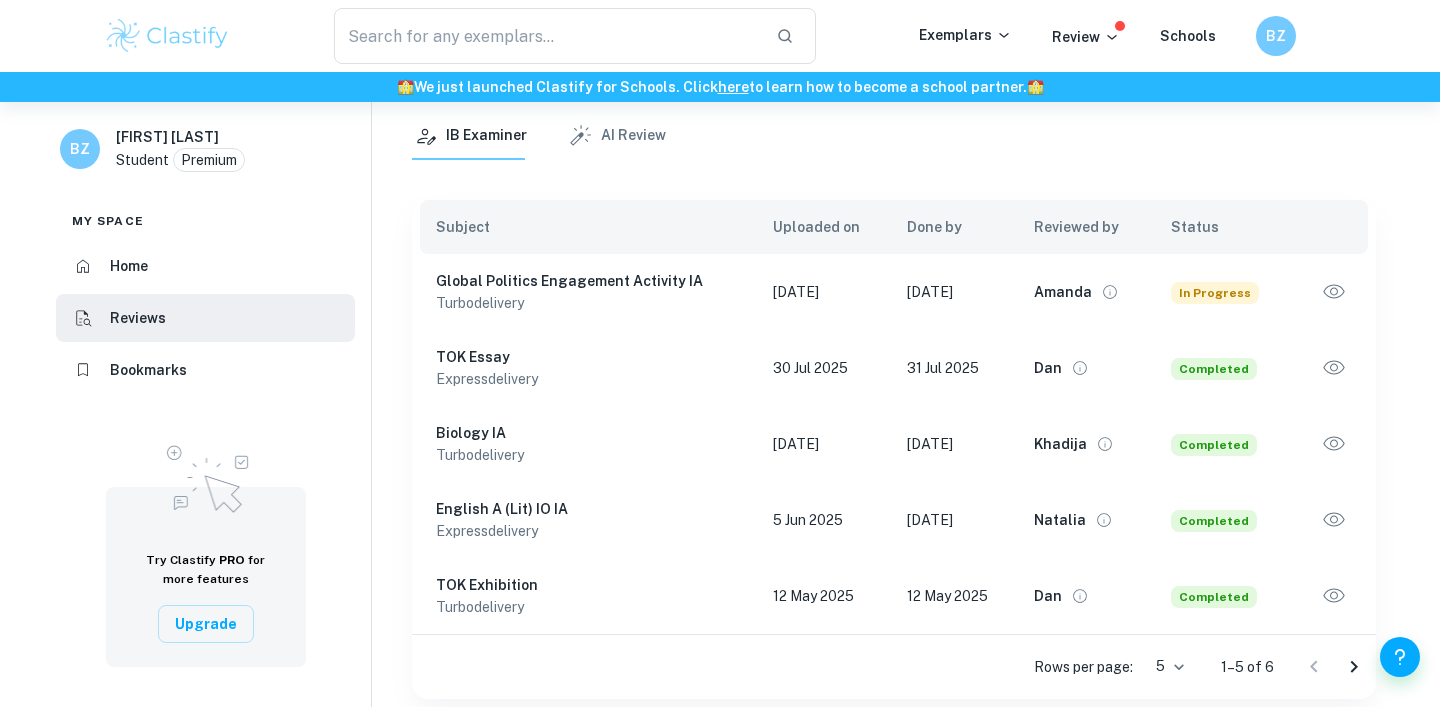 scroll, scrollTop: 0, scrollLeft: 0, axis: both 